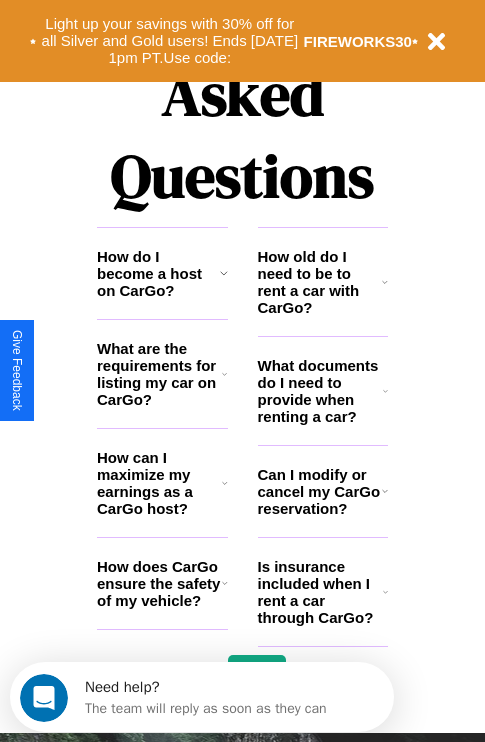 scroll, scrollTop: 2423, scrollLeft: 0, axis: vertical 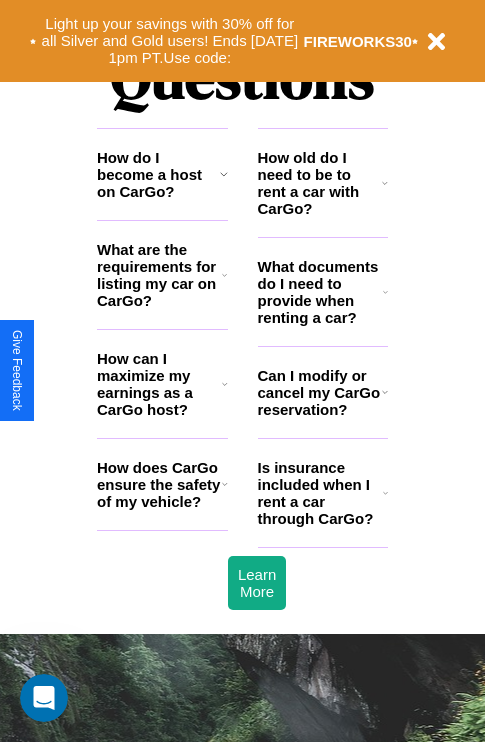 click on "How can I maximize my earnings as a CarGo host?" at bounding box center (159, 384) 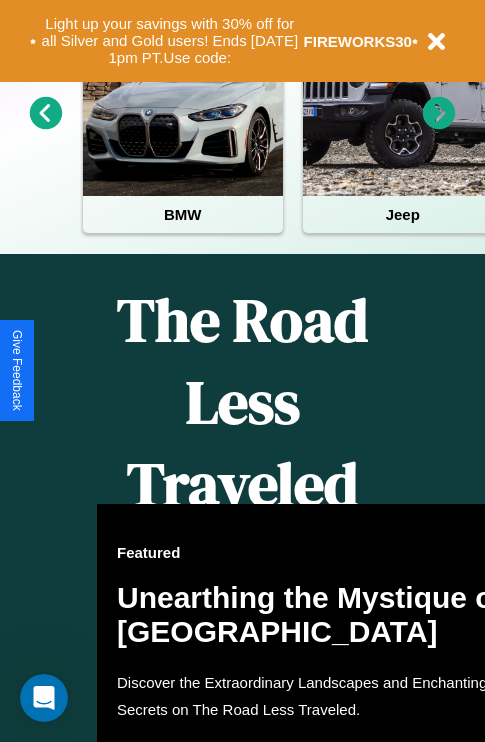 scroll, scrollTop: 308, scrollLeft: 0, axis: vertical 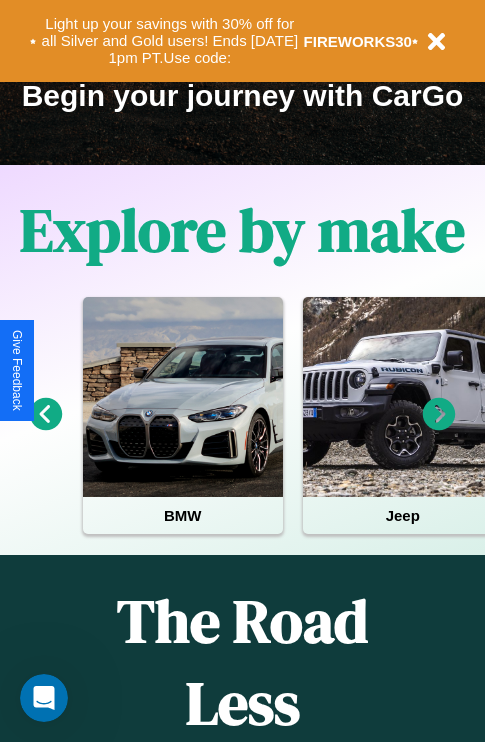 click 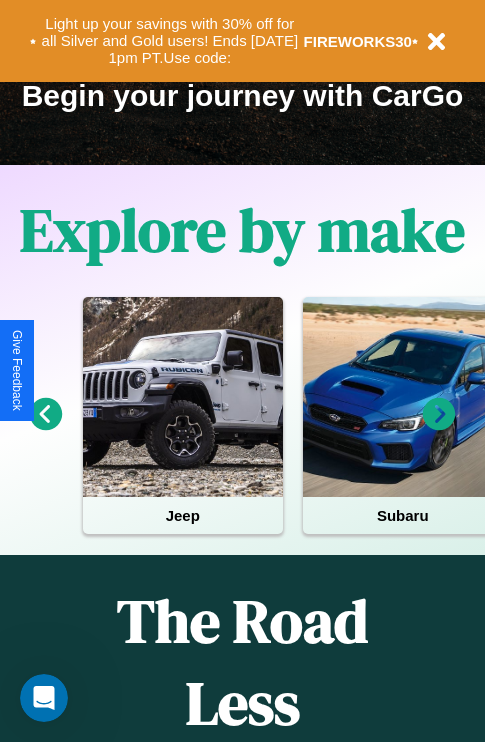 click 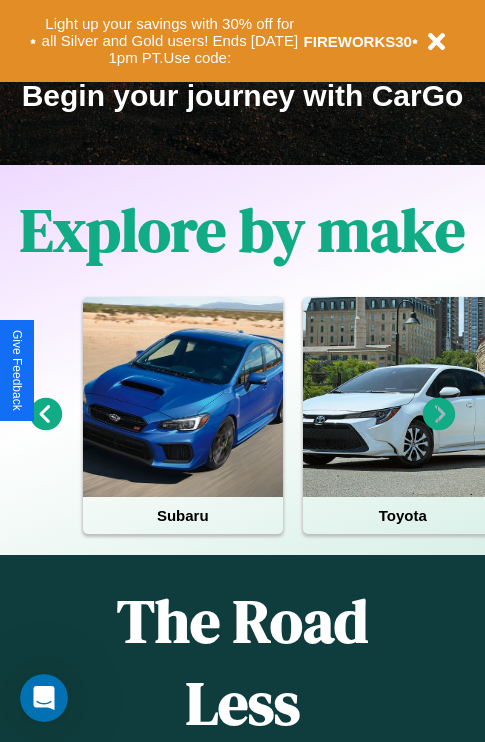 click 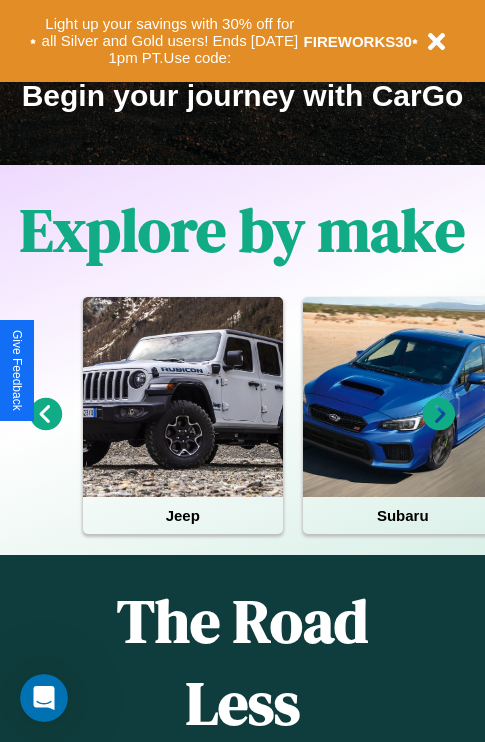 click 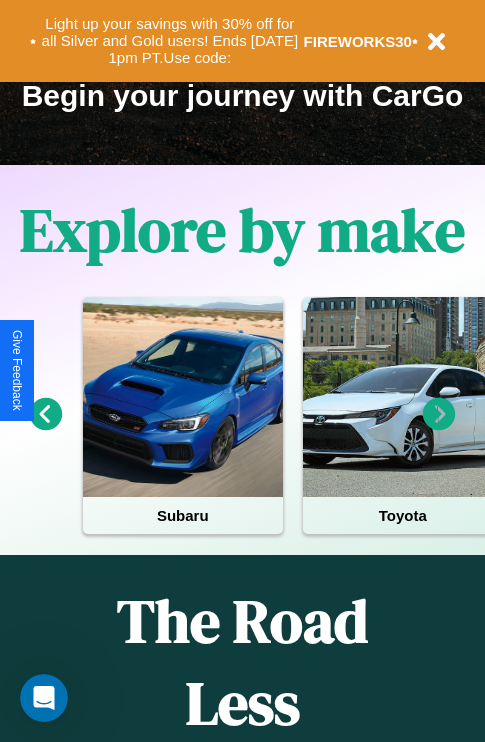 click 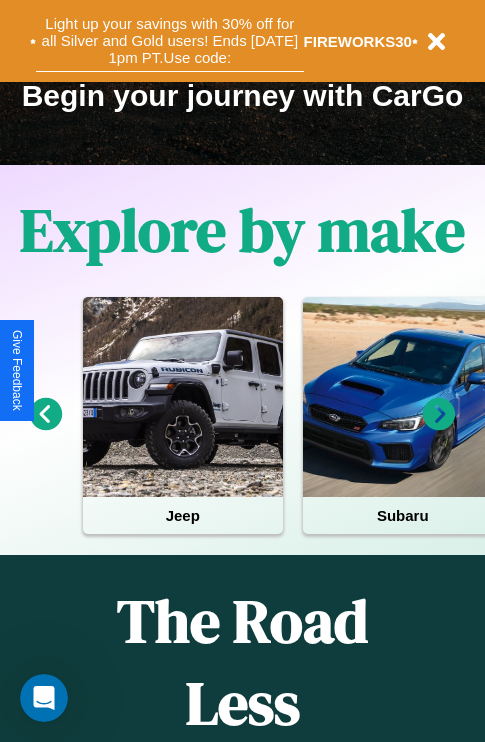 click on "Light up your savings with 30% off for all Silver and Gold users! Ends [DATE] 1pm PT.  Use code:" at bounding box center (170, 41) 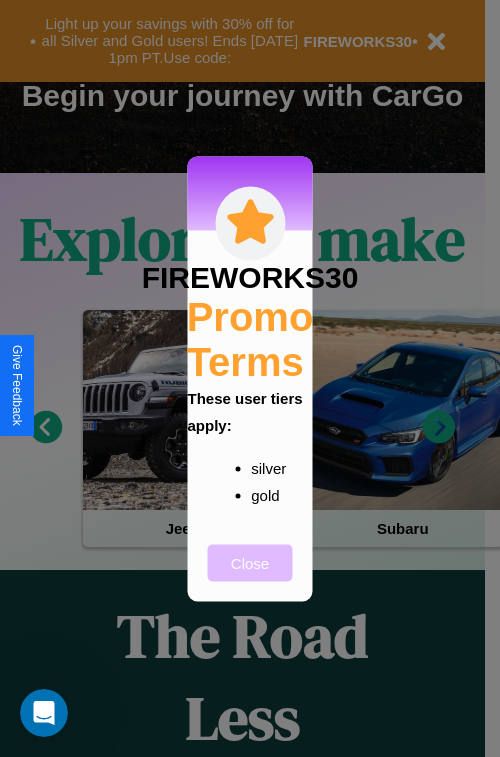 click on "Close" at bounding box center [250, 562] 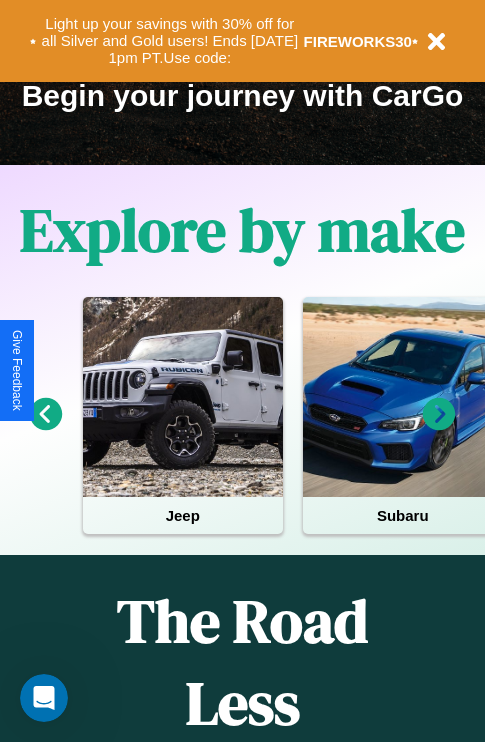 scroll, scrollTop: 817, scrollLeft: 0, axis: vertical 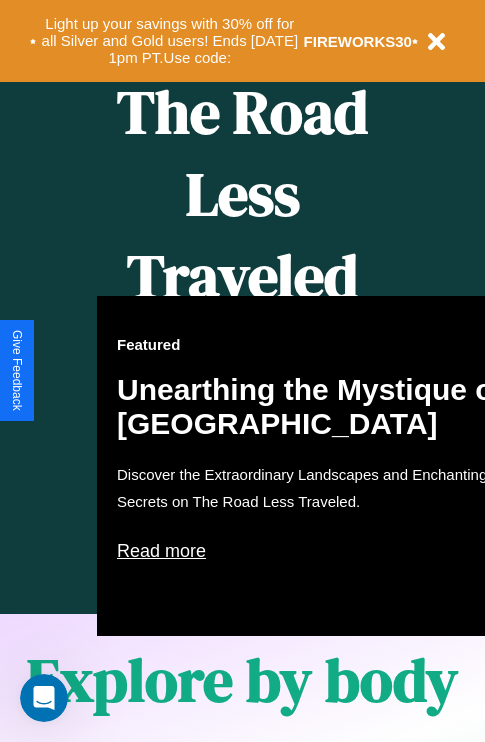 click on "Featured Unearthing the Mystique of [GEOGRAPHIC_DATA] Discover the Extraordinary Landscapes and Enchanting Secrets on The Road Less Traveled. Read more" at bounding box center (317, 466) 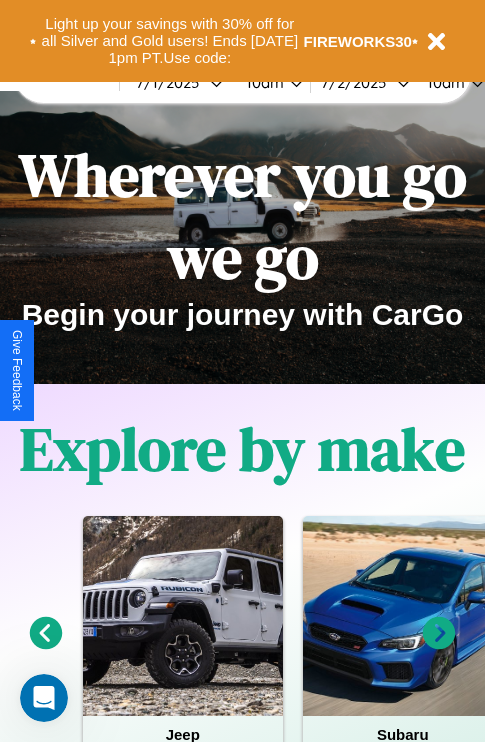 scroll, scrollTop: 0, scrollLeft: 0, axis: both 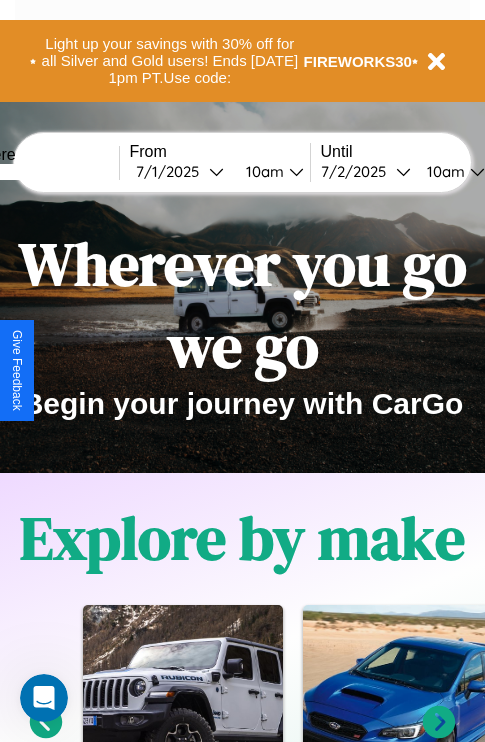 click at bounding box center [44, 172] 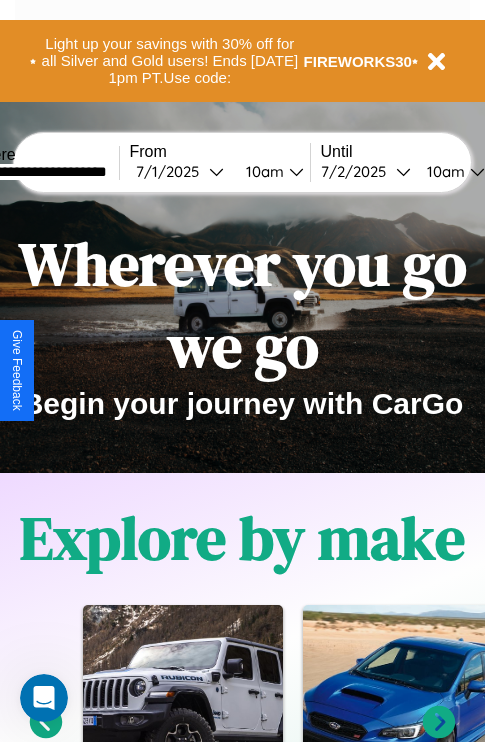 type on "**********" 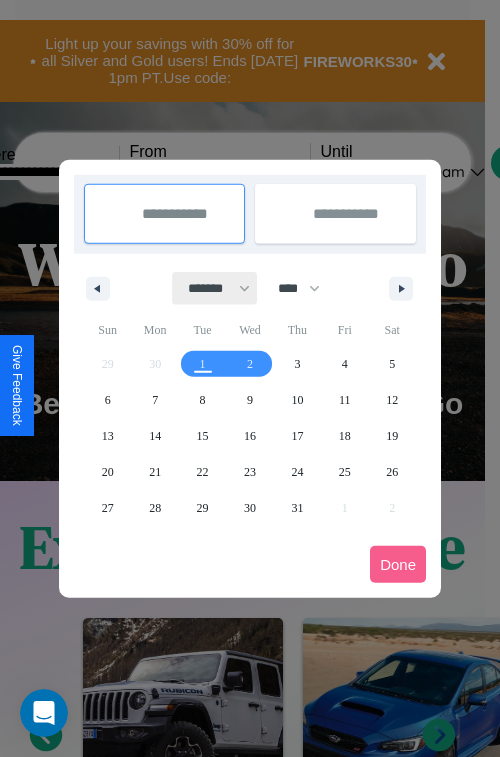 click on "******* ******** ***** ***** *** **** **** ****** ********* ******* ******** ********" at bounding box center (215, 288) 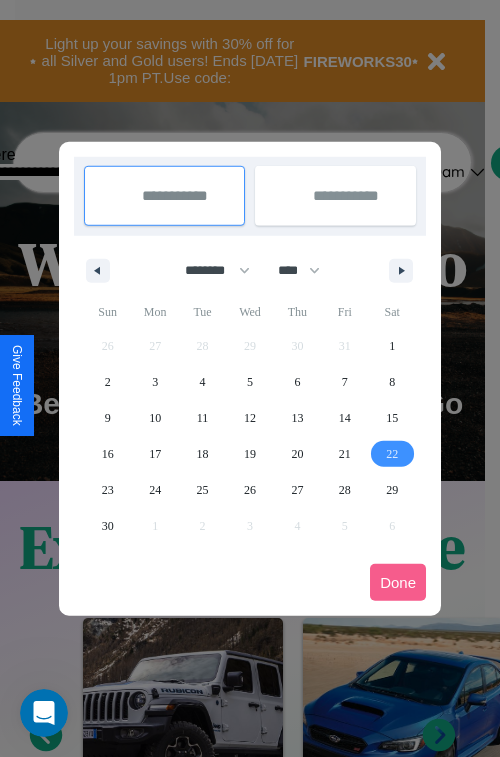 click on "22" at bounding box center (392, 454) 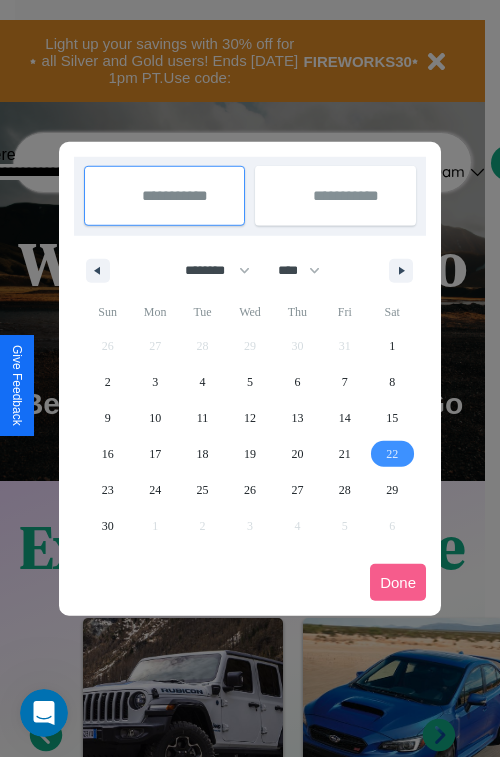 type on "**********" 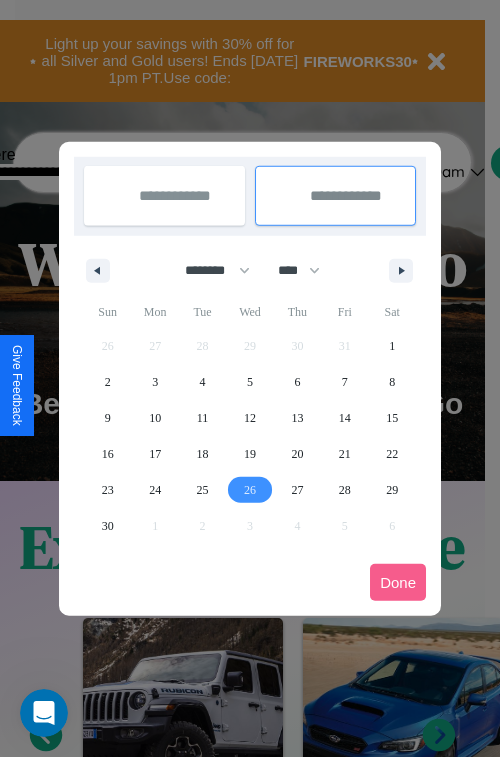 click on "26" at bounding box center (250, 490) 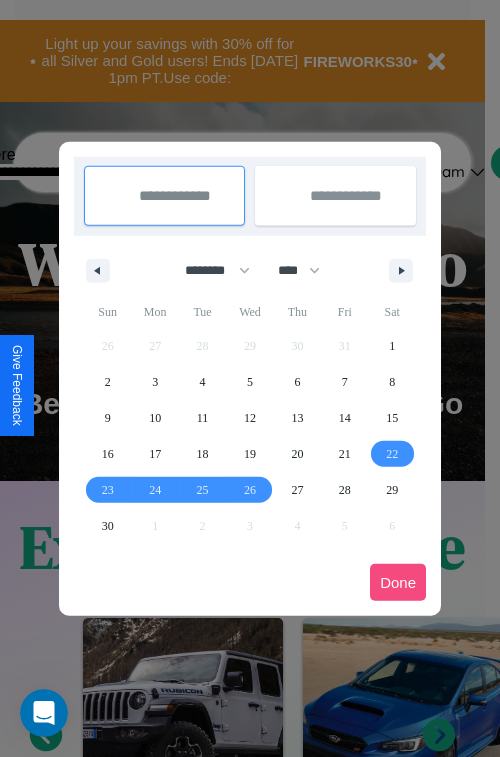 click on "Done" at bounding box center [398, 582] 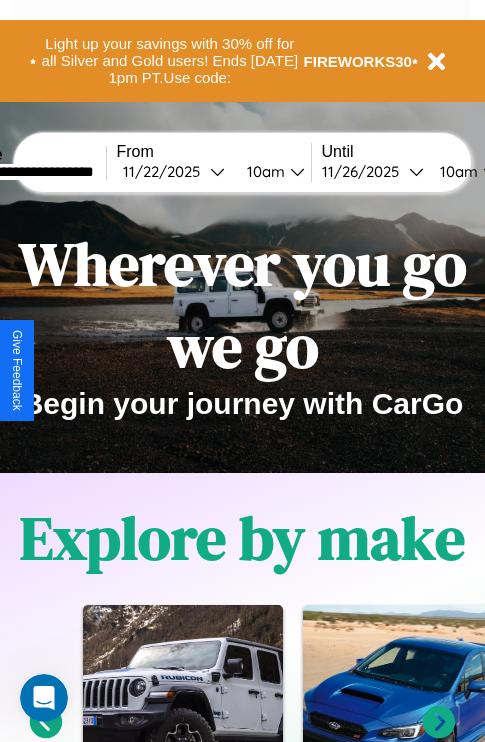scroll, scrollTop: 0, scrollLeft: 80, axis: horizontal 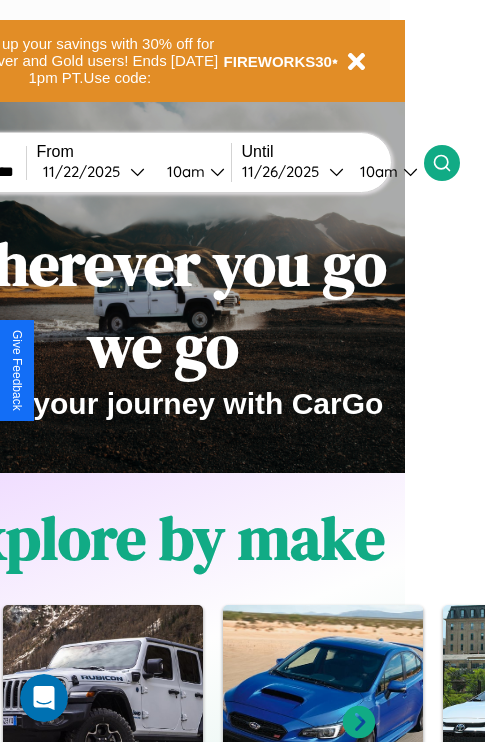 click 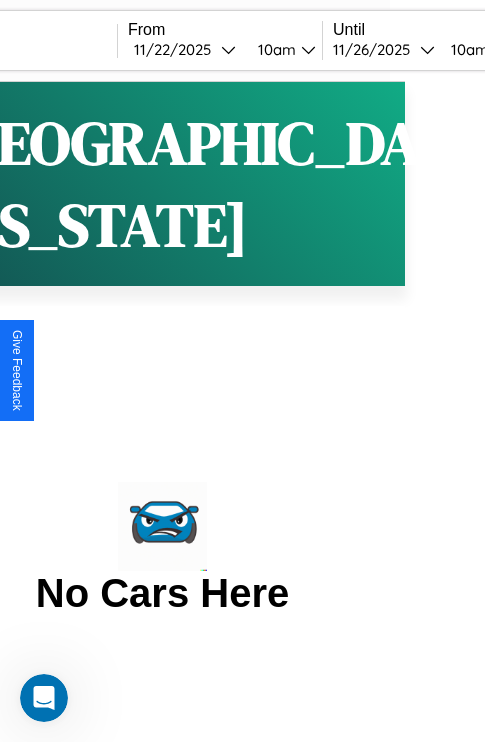 scroll, scrollTop: 0, scrollLeft: 0, axis: both 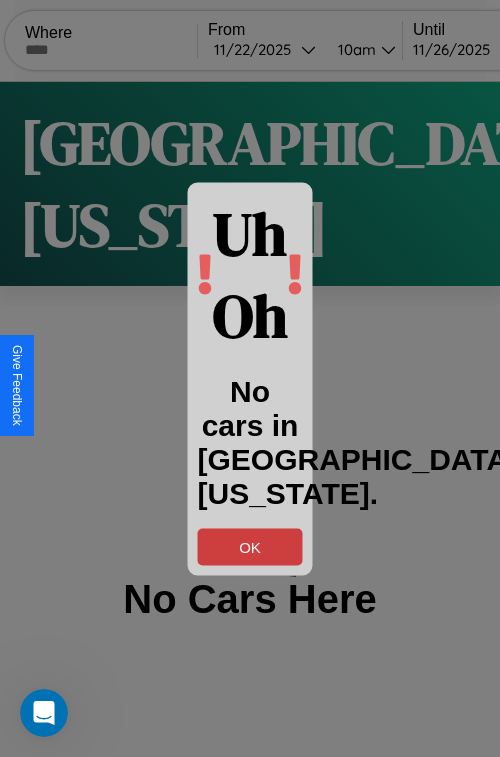 click on "OK" at bounding box center (250, 546) 